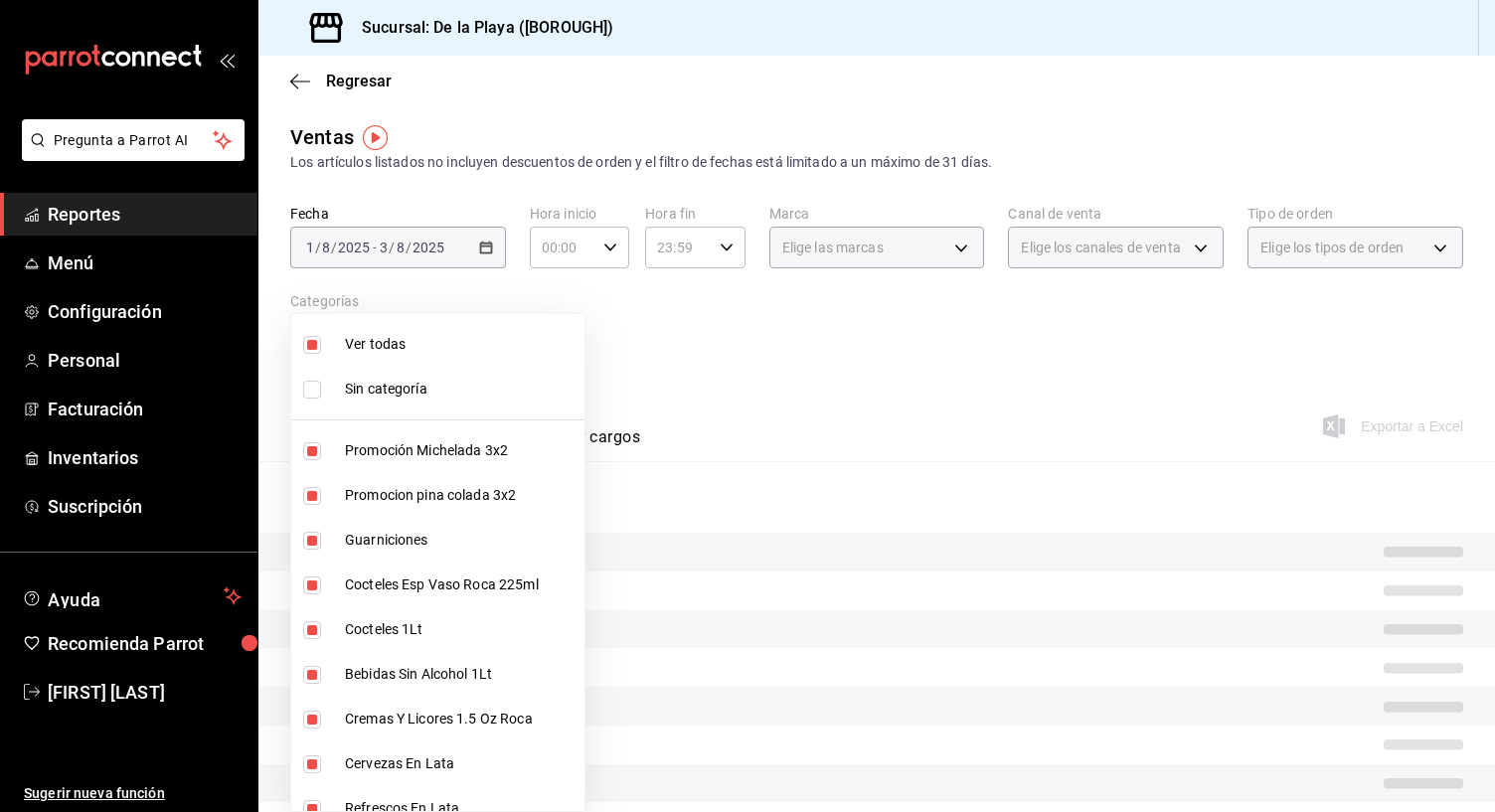 scroll, scrollTop: 0, scrollLeft: 0, axis: both 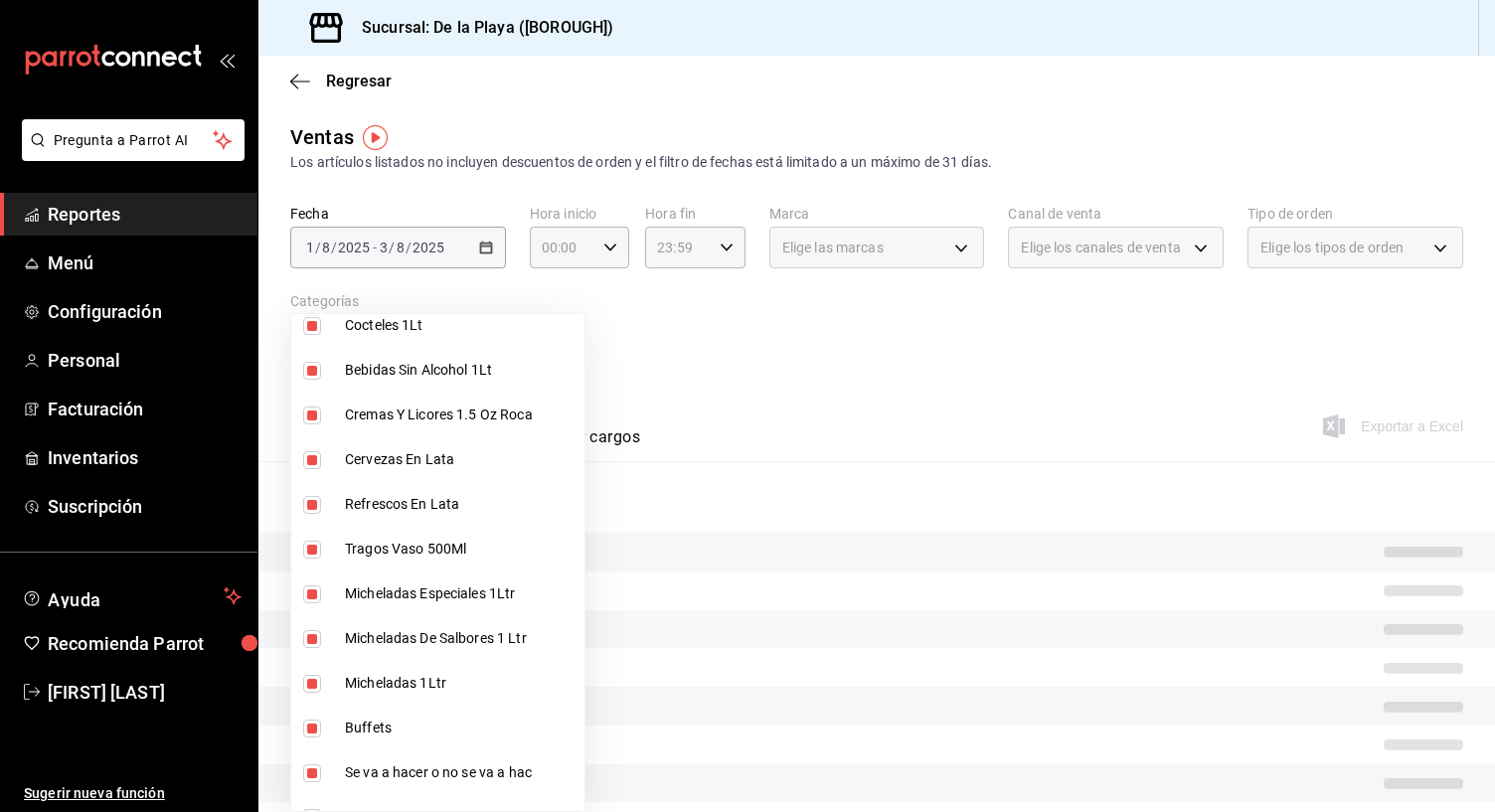 click at bounding box center (312, 729) 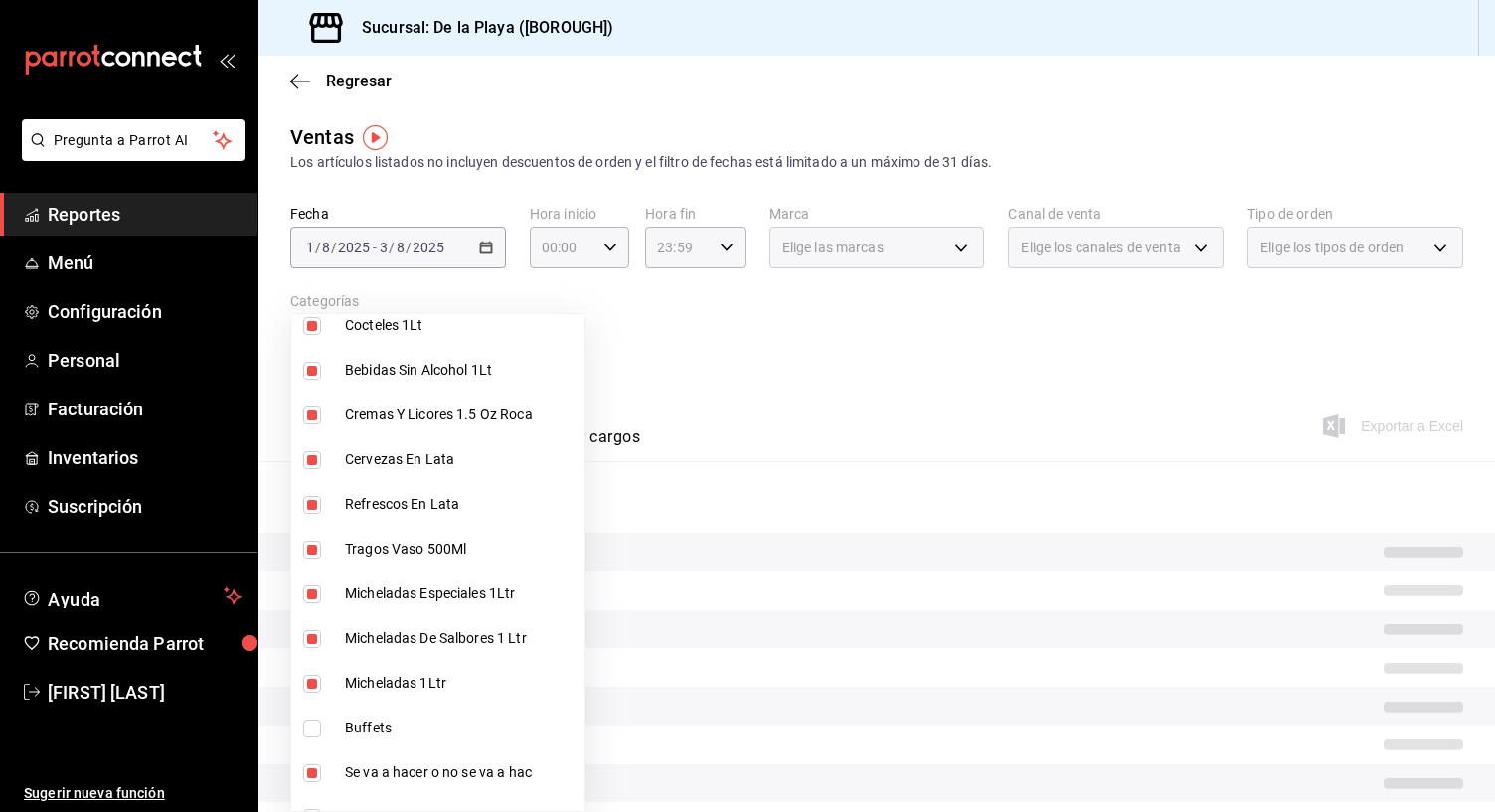 type on "f9973abf-4d50-430f-a3a0-1be1e9b440c3,4500806b-e482-404f-ace7-b7714d25f1ae,b7f0a2f8-73a7-493e-bd9f-aae48daa7334,7e7b79c3-7a3a-4d02-bd2a-fda91b88f102,5d8d50a4-5aef-4640-8824-4366797422d9,ad6ee1d9-30b9-4f7f-a595-5b81b41a4826,bd823bea-44a0-4702-b161-baea2a5d7c25,fd601c51-c5dc-4d07-957e-8125ebded89b,4af8406c-7e7c-455a-b571-586e854084e6,ecdbe8f6-90d0-4d88-a52d-28ba7ff2eb2f,6133c627-3a08-453c-85c9-4e038f0ed49a,2582bbc5-7a16-45c8-a3aa-712c12220ebc,68b91838-b039-451c-a11a-a3696c2c2e8f,5272fed6-c15e-4e30-9d60-a3cf52010be0,eba2e5f3-6712-4eff-ae6b-bbccb3b92d8a,7728c7b5-6926-436c-924f-5ad446e34988,4694acb4-b7f7-4cb3-9abb-2497aa4a77c8,8cfada4e-b49a-43bb-8211-08096914e3e5,b2aa559e-95db-4ba9-a12b-4454d71e049e,b8d70b1f-720c-437c-b16a-19c116f034f1,c33a5930-795a-4abb-910e-fdd68106e061,3fd29e3b-5d3d-4a8b-afce-4a9d2bc6992c,5e90244f-3f9e-4522-82da-e0f9b2d944f2,d1bd5630-1831-494b-a920-6a53a2de3c8c,bde3da08-f25e-4047-aaa1-9e6a9397ea90,f9e531e8-941e-4607-a3ed-b6afc2299ce9,10304cd0-e203-44e5-9de2-03a530f189f1,e203bae6-85b6-4595-84f..." 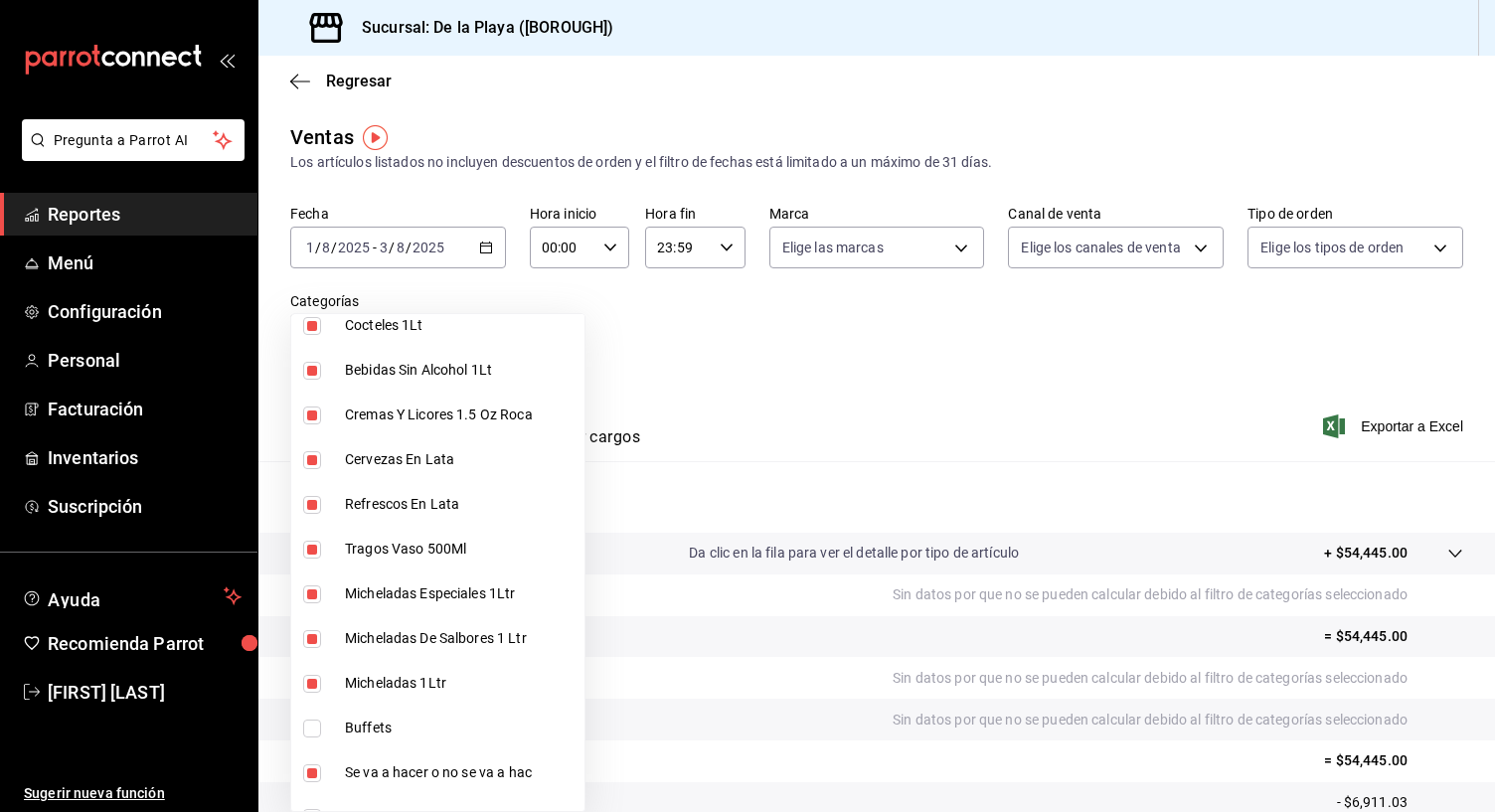 drag, startPoint x: 573, startPoint y: 292, endPoint x: 555, endPoint y: 280, distance: 21.633308 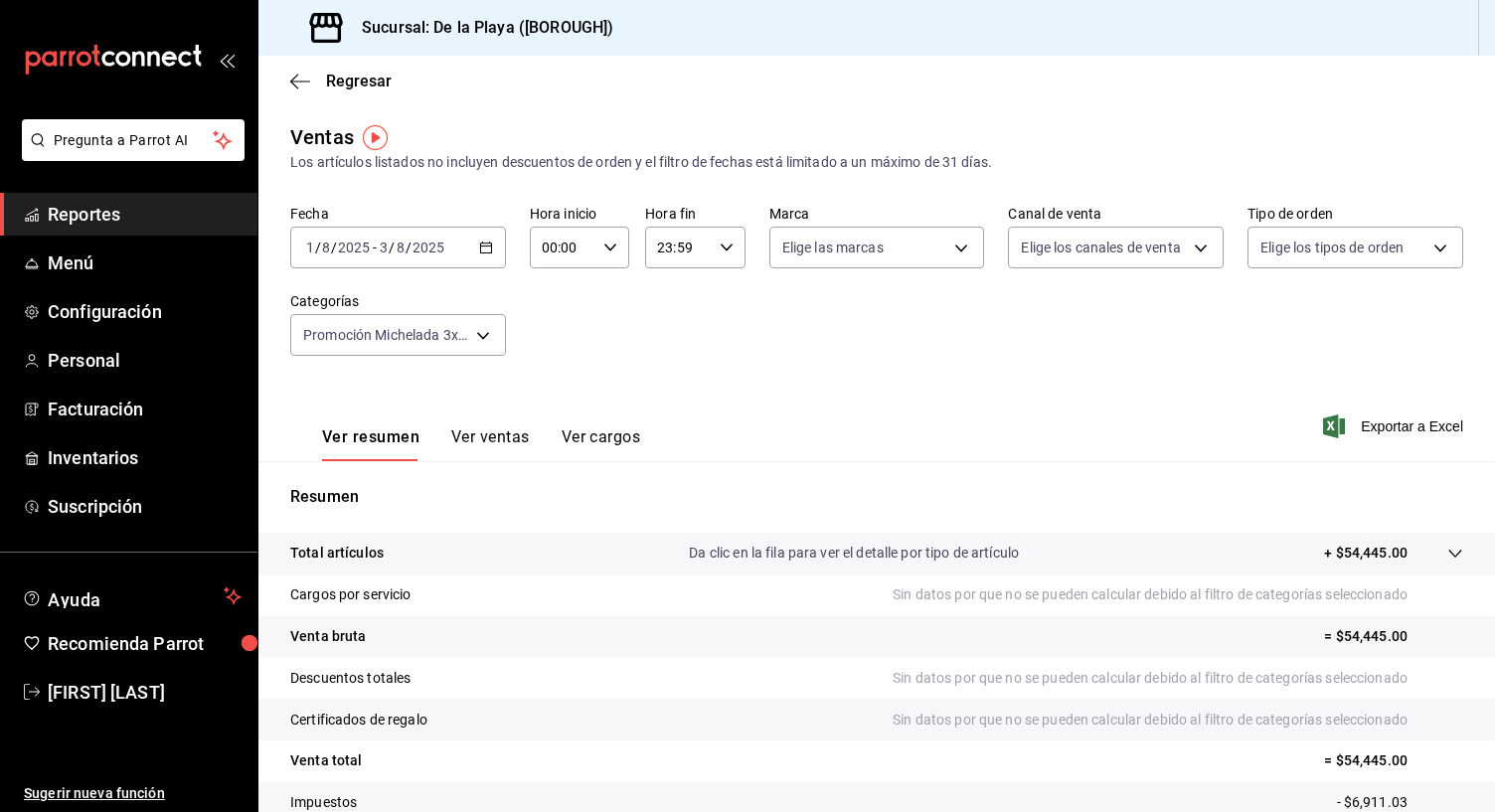 click on "Fecha 2025-08-01 1 / 8 / 2025 - 2025-08-03 3 / 8 / 2025 Hora inicio 00:00 Hora inicio Hora fin 23:59 Hora fin Marca Elige las marcas Canal de venta Elige los canales de venta Tipo de orden Elige los tipos de orden Categorías" at bounding box center (877, 292) 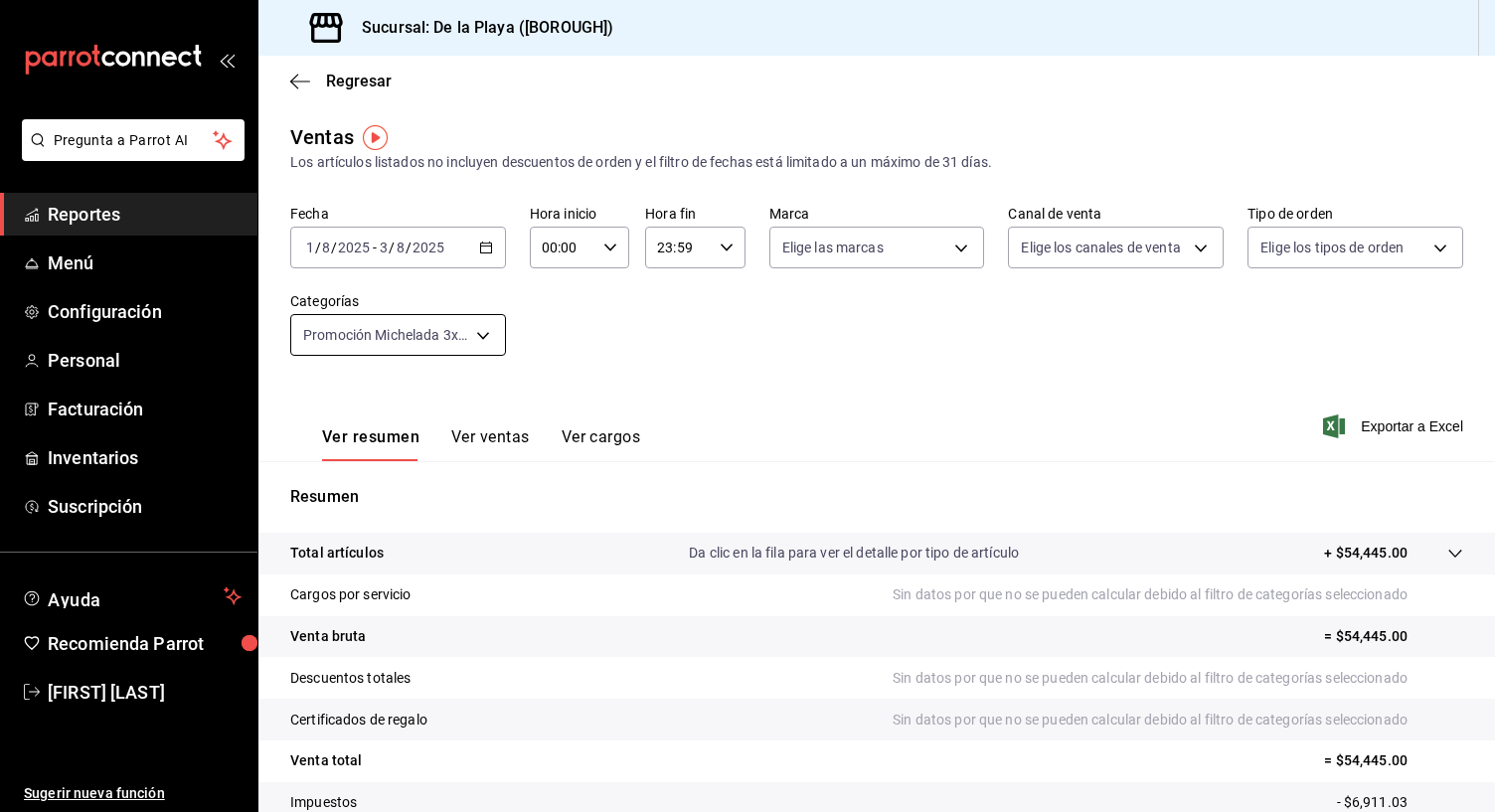 click on "Pregunta a Parrot AI Reportes   Menú   Configuración   Personal   Facturación   Inventarios   Suscripción   Ayuda Recomienda Parrot   [FIRST] [LAST]   Sugerir nueva función   Sucursal: De la Playa ([BOROUGH]) Regresar Ventas Los artículos listados no incluyen descuentos de orden y el filtro de fechas está limitado a un máximo de 31 días. Fecha 2025-08-01 1 / 8 / 2025 - 2025-08-03 3 / 8 / 2025 Hora inicio 00:00 Hora inicio Hora fin 23:59 Hora fin Marca Elige las marcas Canal de venta Elige los canales de venta Tipo de orden Elige los tipos de orden Categorías Ver resumen Ver ventas Ver cargos Exportar a Excel Resumen Total artículos Da clic en la fila para ver el detalle por tipo de artículo + $54,445.00 Cargos por servicio  Sin datos por que no se pueden calcular debido al filtro de categorías seleccionado Venta bruta = $54,445.00 Descuentos totales  Sin datos por que no se pueden calcular debido al filtro de categorías seleccionado Certificados de regalo Venta total = $54,445.00 Impuestos" at bounding box center [748, 406] 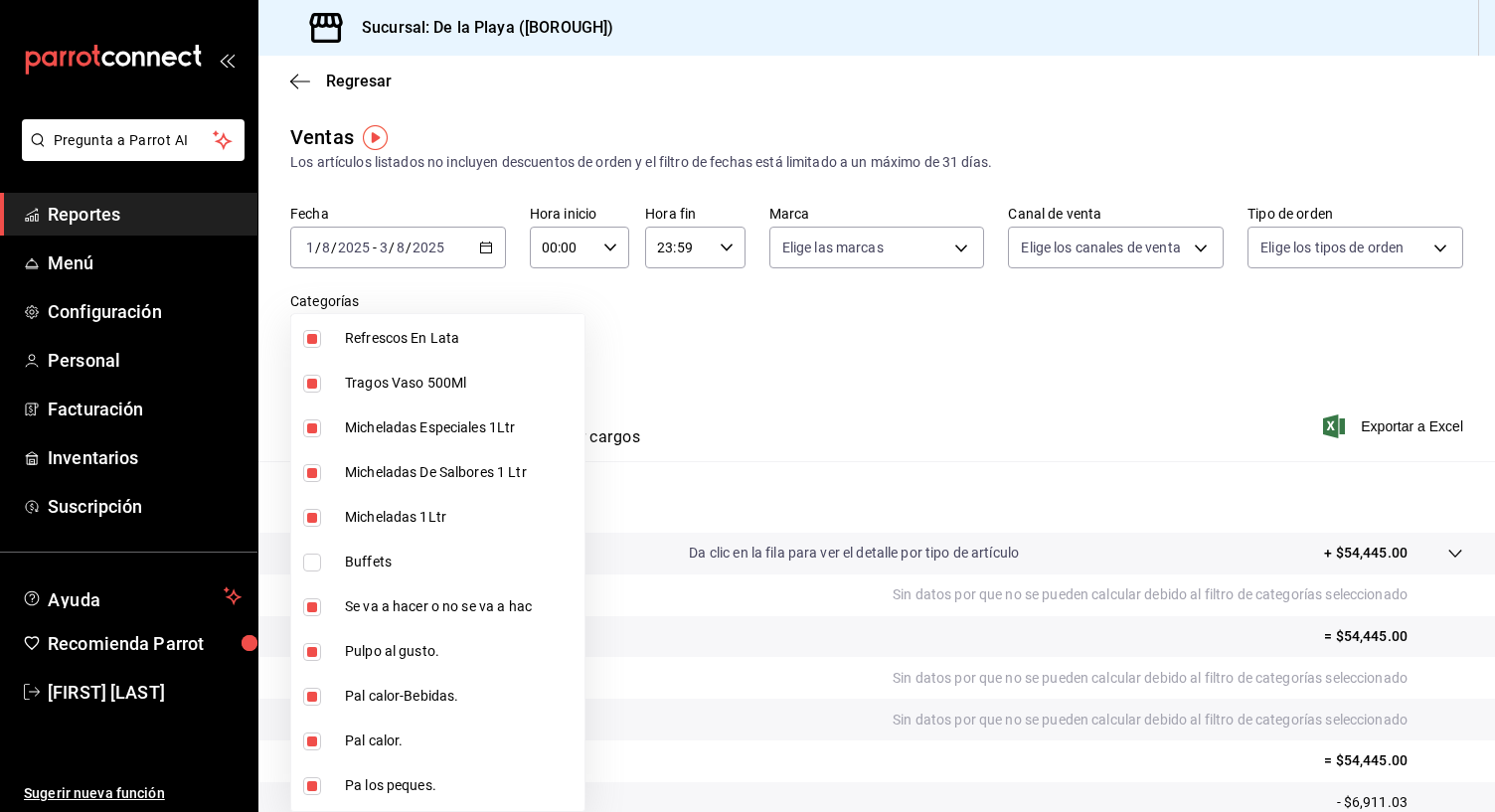 scroll, scrollTop: 519, scrollLeft: 0, axis: vertical 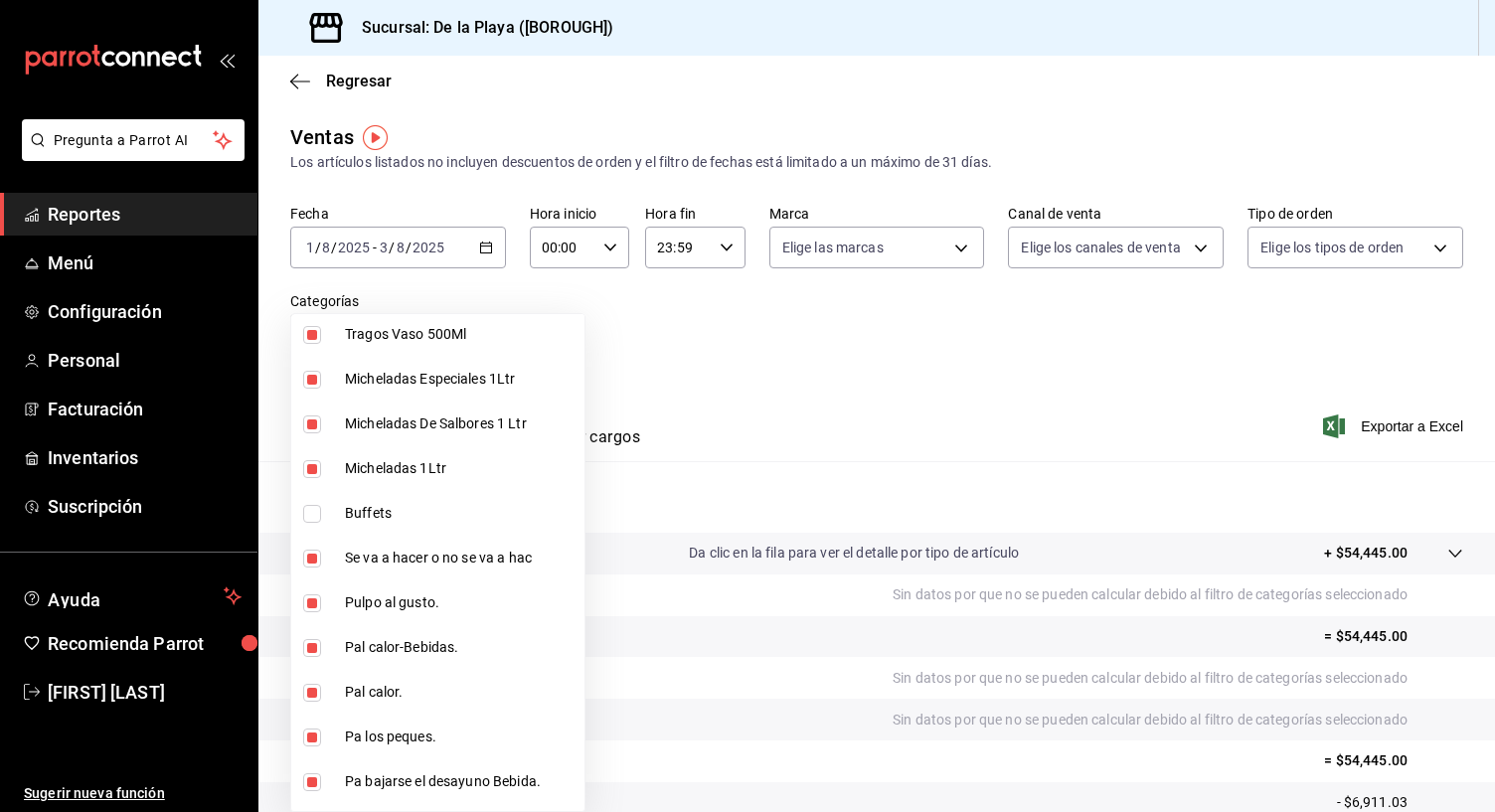 click at bounding box center [312, 514] 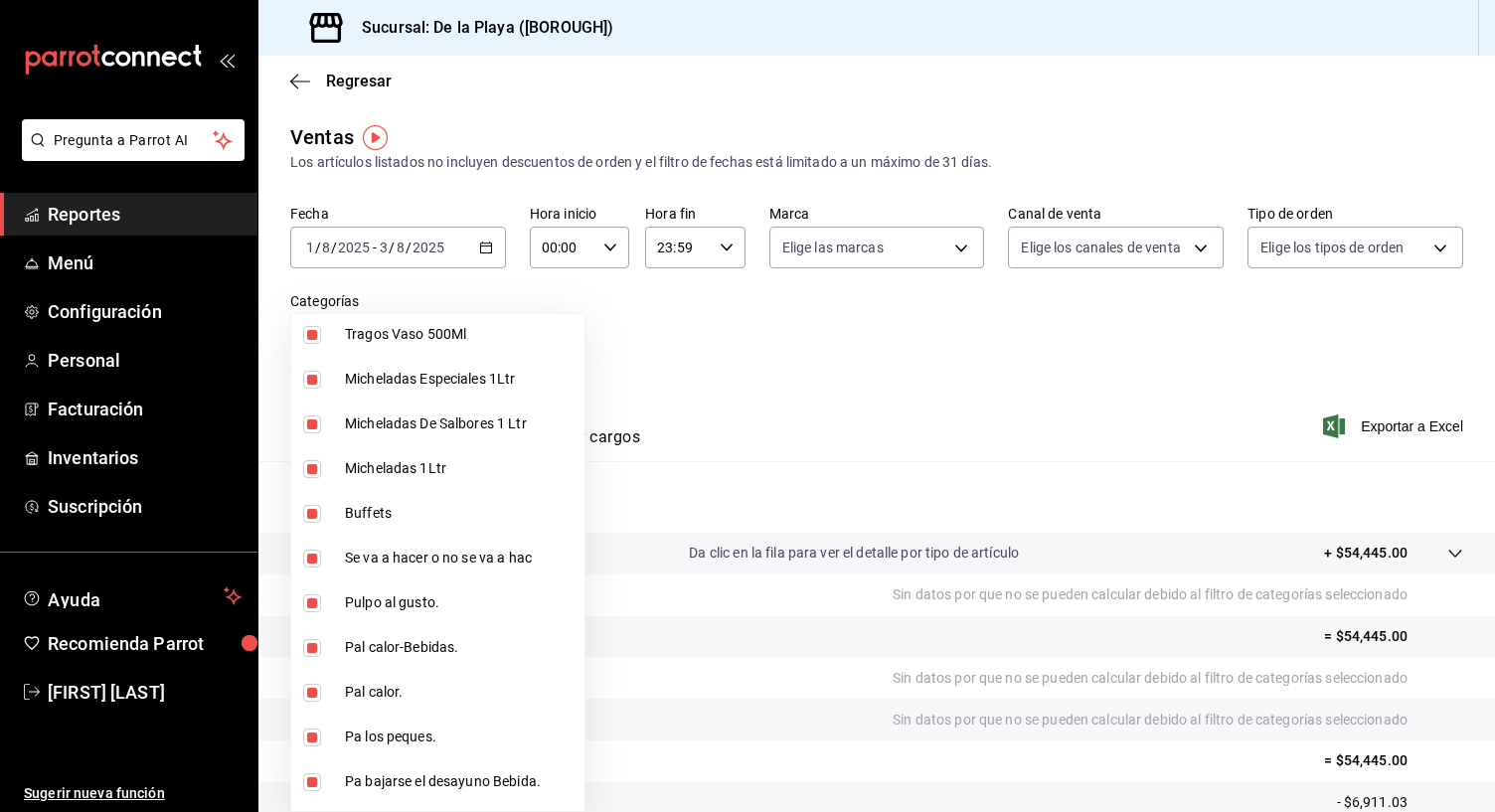 type on "f9973abf-4d50-430f-a3a0-1be1e9b440c3,4500806b-e482-404f-ace7-b7714d25f1ae,b7f0a2f8-73a7-493e-bd9f-aae48daa7334,7e7b79c3-7a3a-4d02-bd2a-fda91b88f102,5d8d50a4-5aef-4640-8824-4366797422d9,ad6ee1d9-30b9-4f7f-a595-5b81b41a4826,bd823bea-44a0-4702-b161-baea2a5d7c25,fd601c51-c5dc-4d07-957e-8125ebded89b,4af8406c-7e7c-455a-b571-586e854084e6,ecdbe8f6-90d0-4d88-a52d-28ba7ff2eb2f,6133c627-3a08-453c-85c9-4e038f0ed49a,2582bbc5-7a16-45c8-a3aa-712c12220ebc,68b91838-b039-451c-a11a-a3696c2c2e8f,5272fed6-c15e-4e30-9d60-a3cf52010be0,eba2e5f3-6712-4eff-ae6b-bbccb3b92d8a,7728c7b5-6926-436c-924f-5ad446e34988,4694acb4-b7f7-4cb3-9abb-2497aa4a77c8,8cfada4e-b49a-43bb-8211-08096914e3e5,b2aa559e-95db-4ba9-a12b-4454d71e049e,b8d70b1f-720c-437c-b16a-19c116f034f1,c33a5930-795a-4abb-910e-fdd68106e061,3fd29e3b-5d3d-4a8b-afce-4a9d2bc6992c,5e90244f-3f9e-4522-82da-e0f9b2d944f2,d1bd5630-1831-494b-a920-6a53a2de3c8c,bde3da08-f25e-4047-aaa1-9e6a9397ea90,f9e531e8-941e-4607-a3ed-b6afc2299ce9,10304cd0-e203-44e5-9de2-03a530f189f1,e203bae6-85b6-4595-84f..." 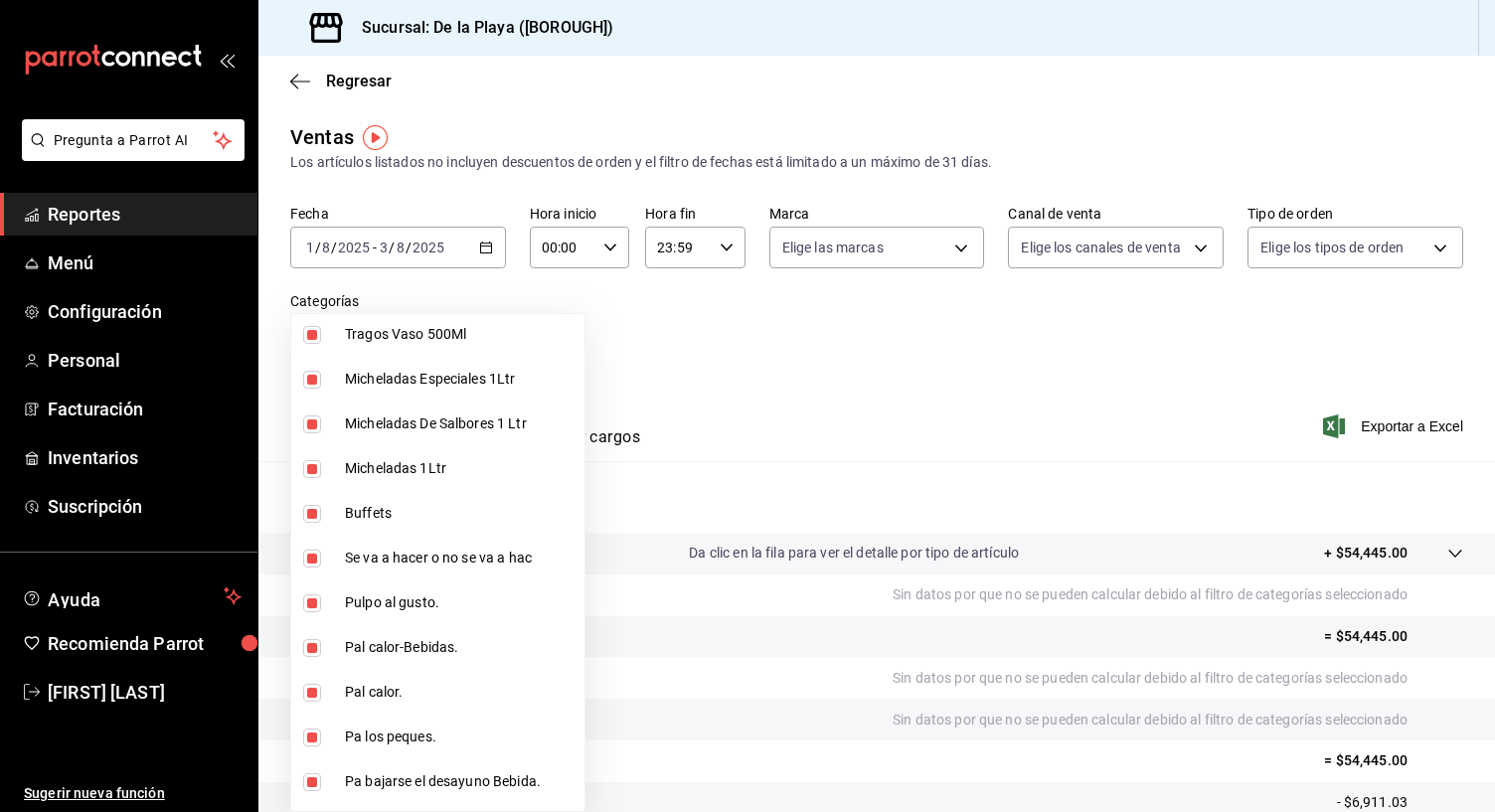 click at bounding box center [312, 514] 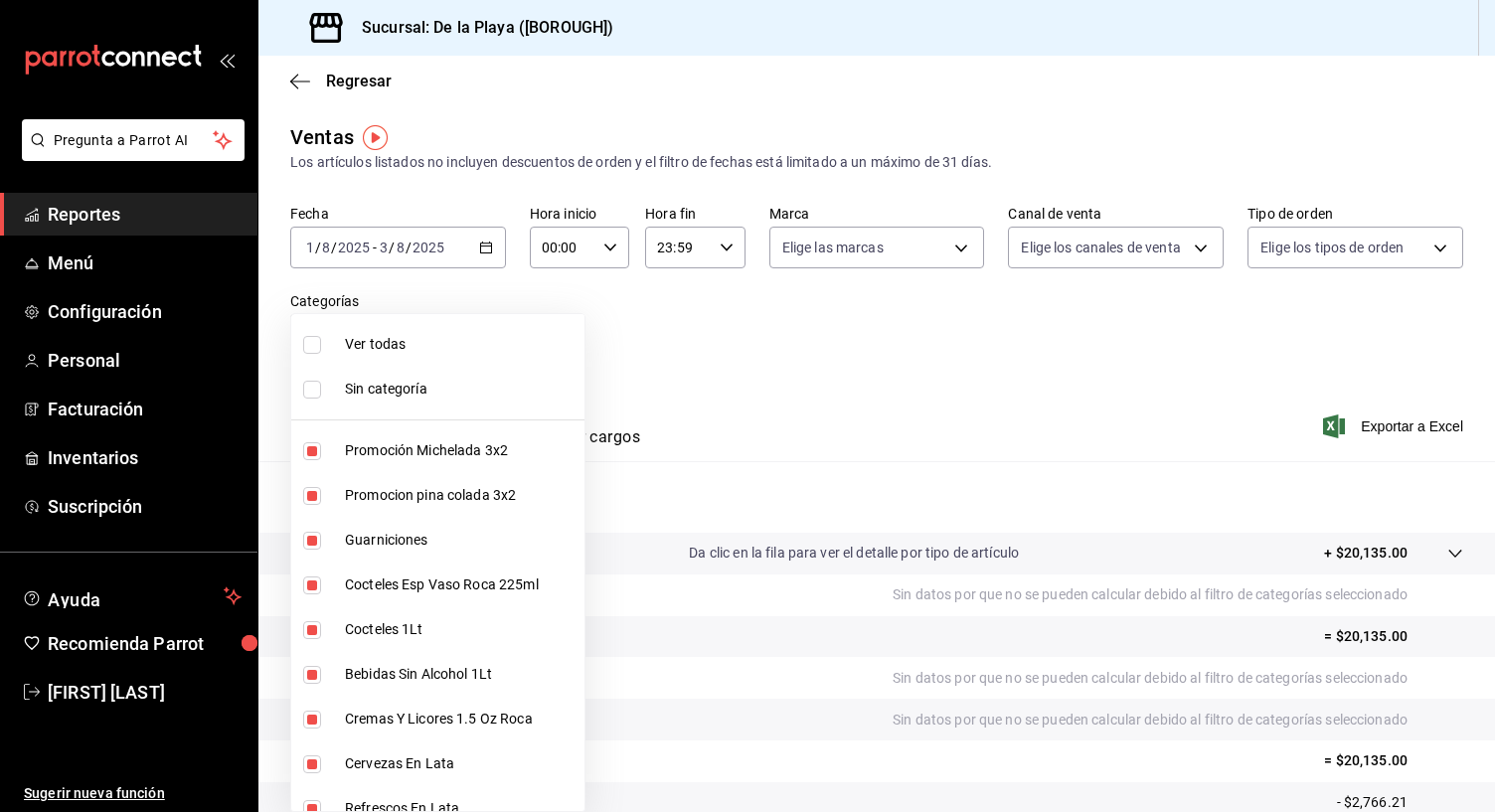 scroll, scrollTop: 0, scrollLeft: 0, axis: both 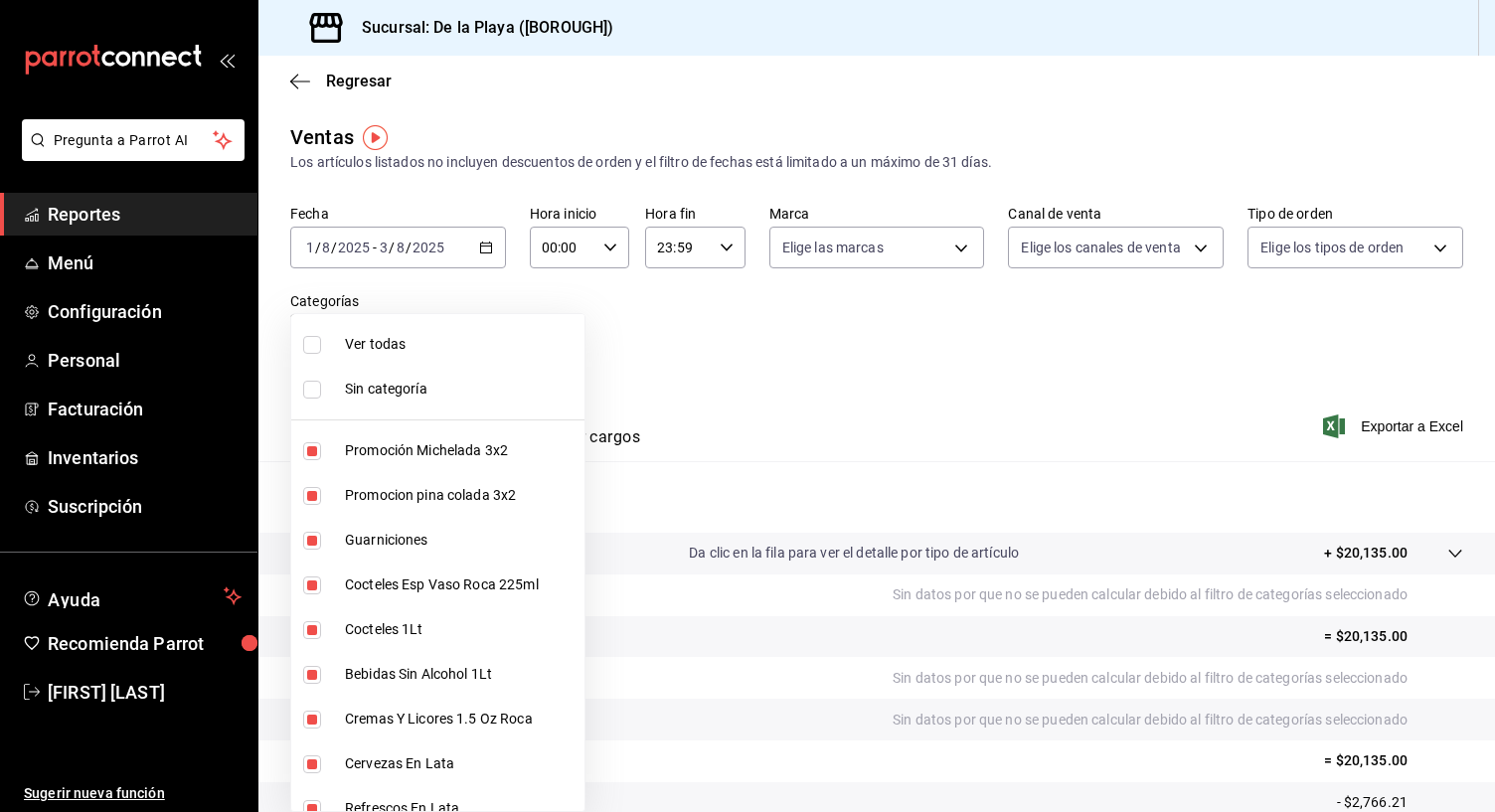 click on "Pregunta a Parrot AI Reportes   Menú   Configuración   Personal   Facturación   Inventarios   Suscripción   Ayuda Recomienda Parrot   [FIRST] [LAST]   Sugerir nueva función   Sucursal: De la Playa ([BOROUGH]) Regresar Ventas Los artículos listados no incluyen descuentos de orden y el filtro de fechas está limitado a un máximo de 31 días. Fecha 2025-08-01 1 / 8 / 2025 - 2025-08-03 3 / 8 / 2025 Hora inicio 00:00 Hora inicio Hora fin 23:59 Hora fin Marca Elige las marcas Canal de venta Elige los canales de venta Tipo de orden Elige los tipos de orden Categorías Ver resumen Ver ventas Ver cargos Exportar a Excel Resumen Total artículos Da clic en la fila para ver el detalle por tipo de artículo + $20,135.00 Cargos por servicio  Sin datos por que no se pueden calcular debido al filtro de categorías seleccionado Venta bruta = $20,135.00 Descuentos totales  Sin datos por que no se pueden calcular debido al filtro de categorías seleccionado Certificados de regalo Venta total = $20,135.00 Impuestos" at bounding box center [748, 406] 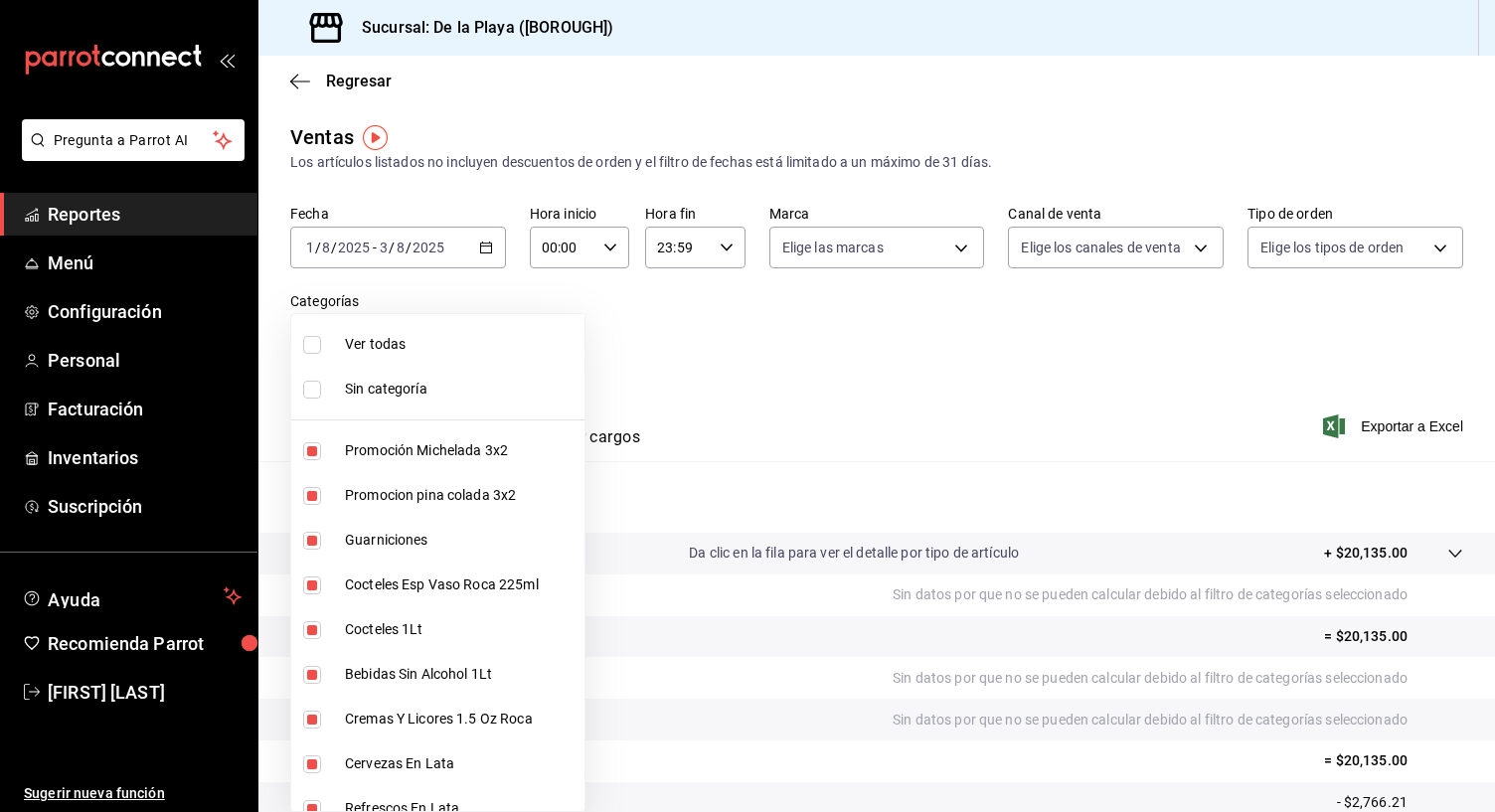 click at bounding box center [312, 345] 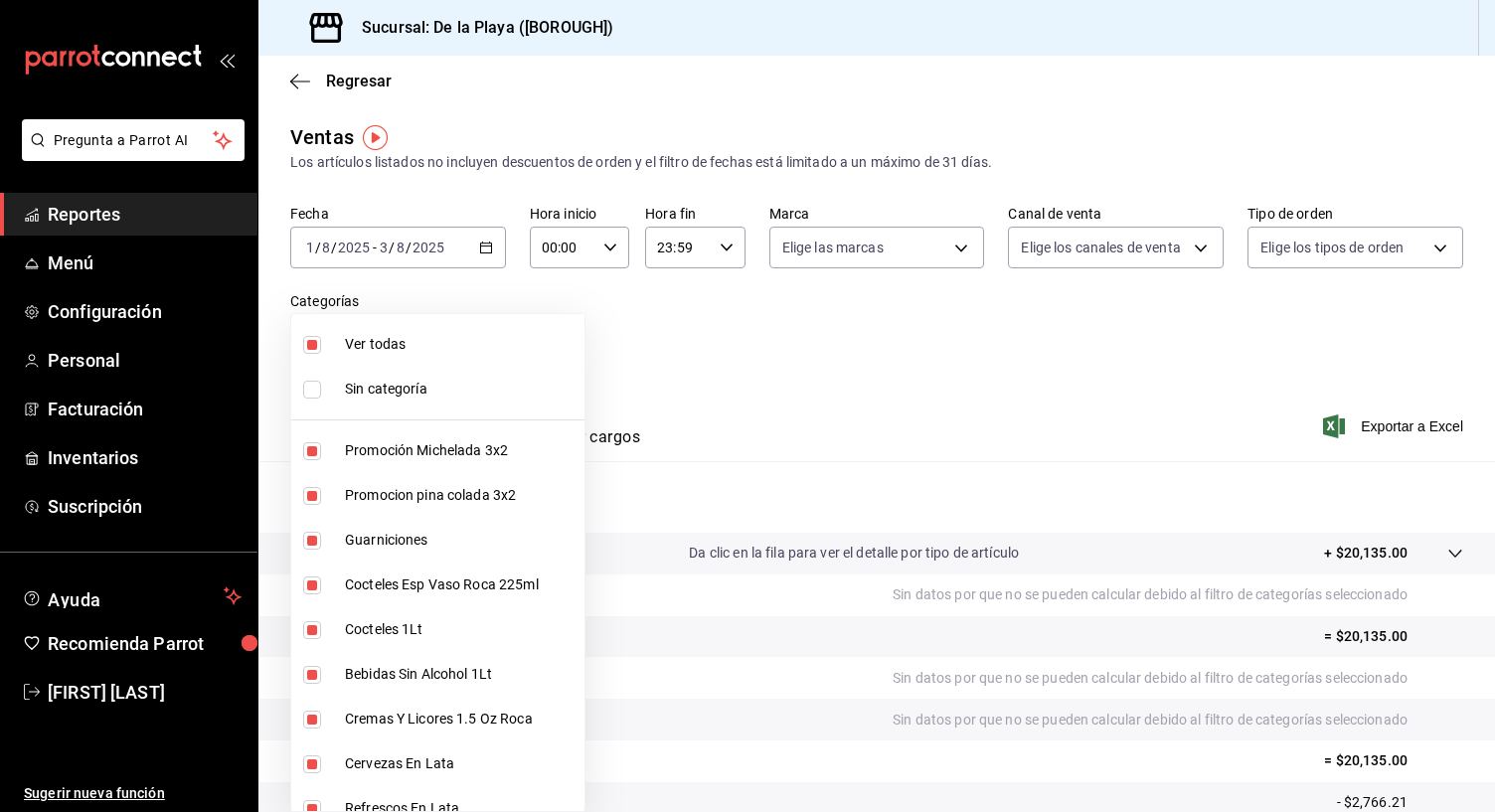 click at bounding box center [312, 345] 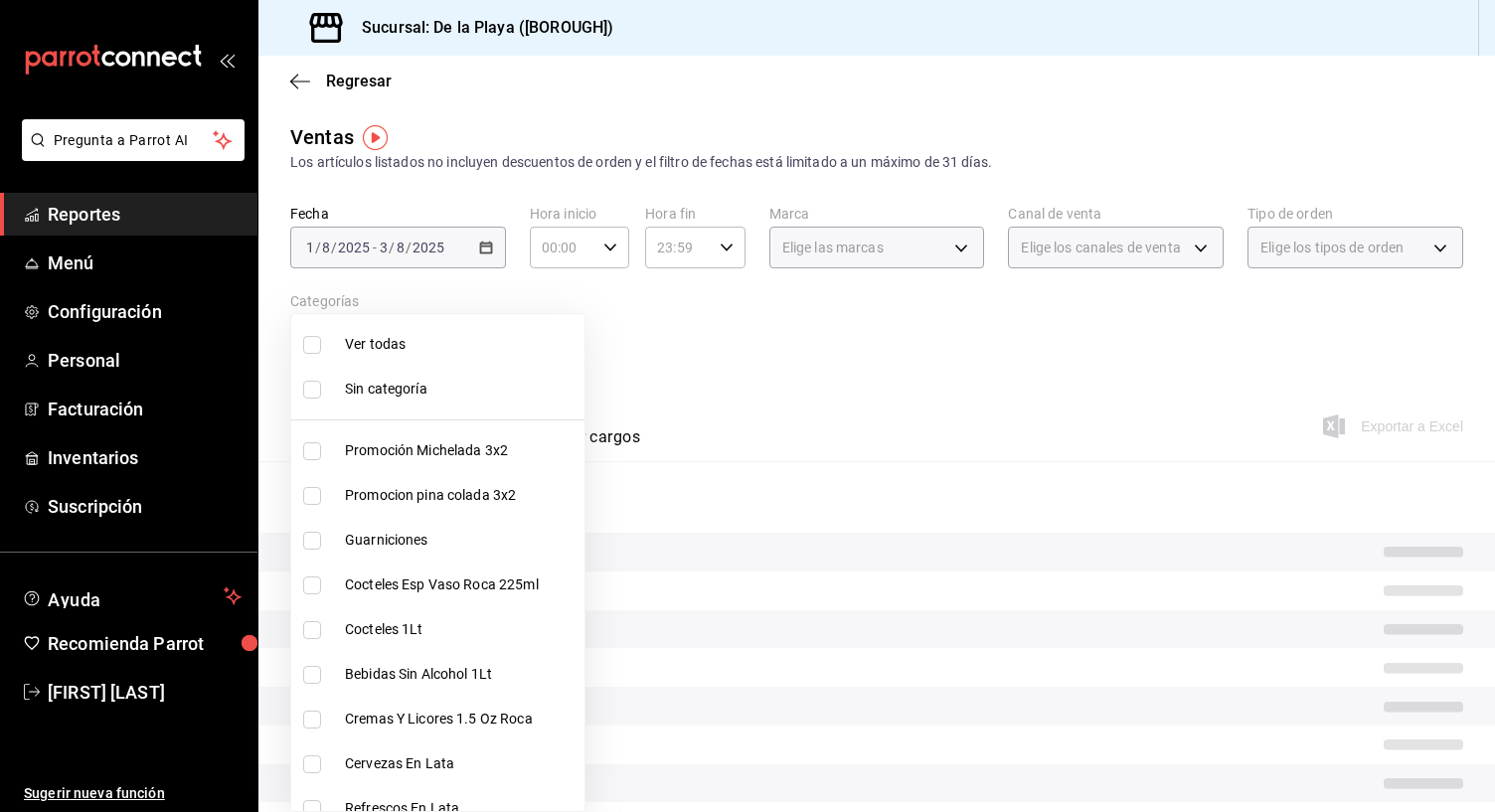type 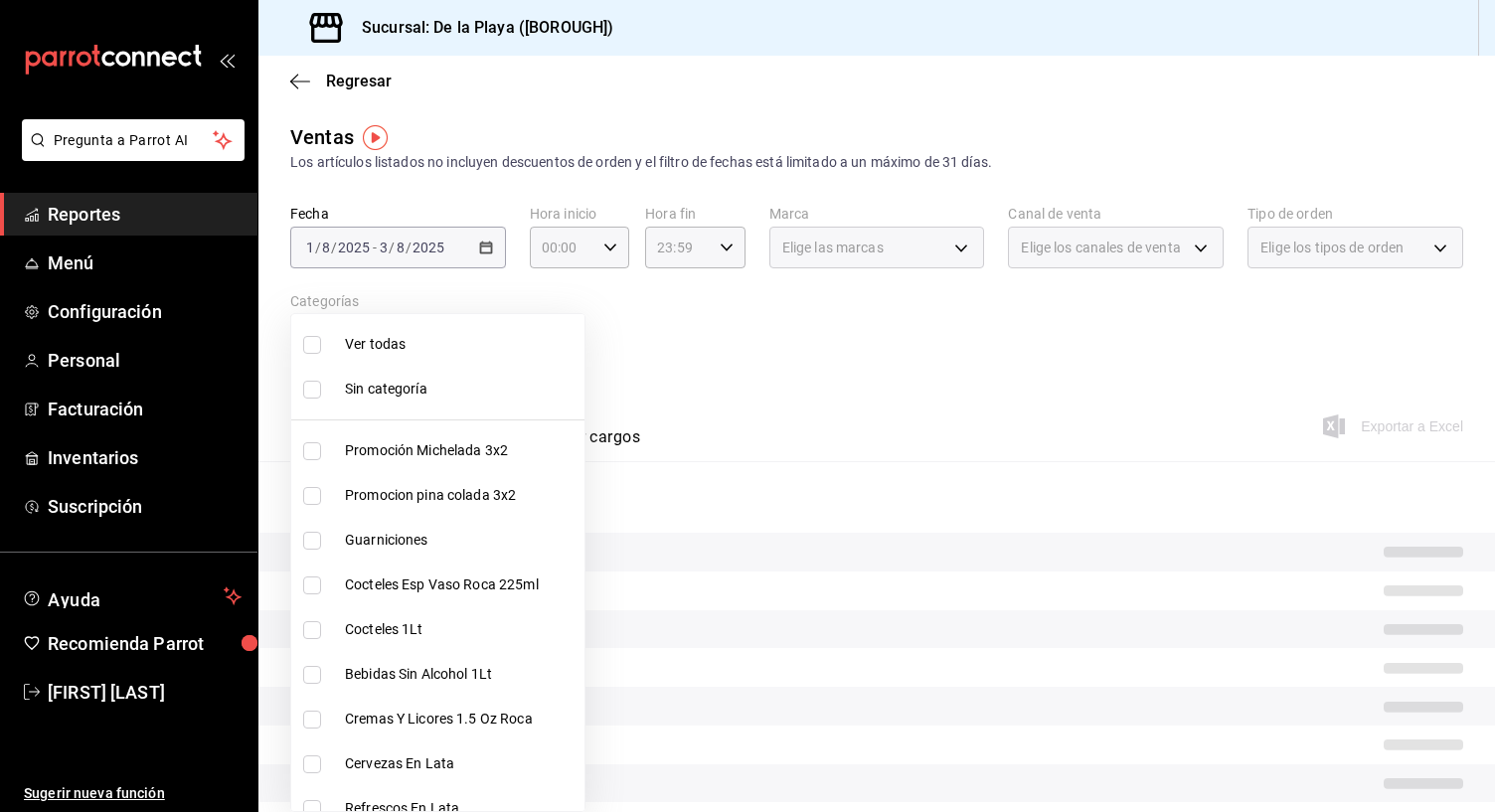 checkbox on "false" 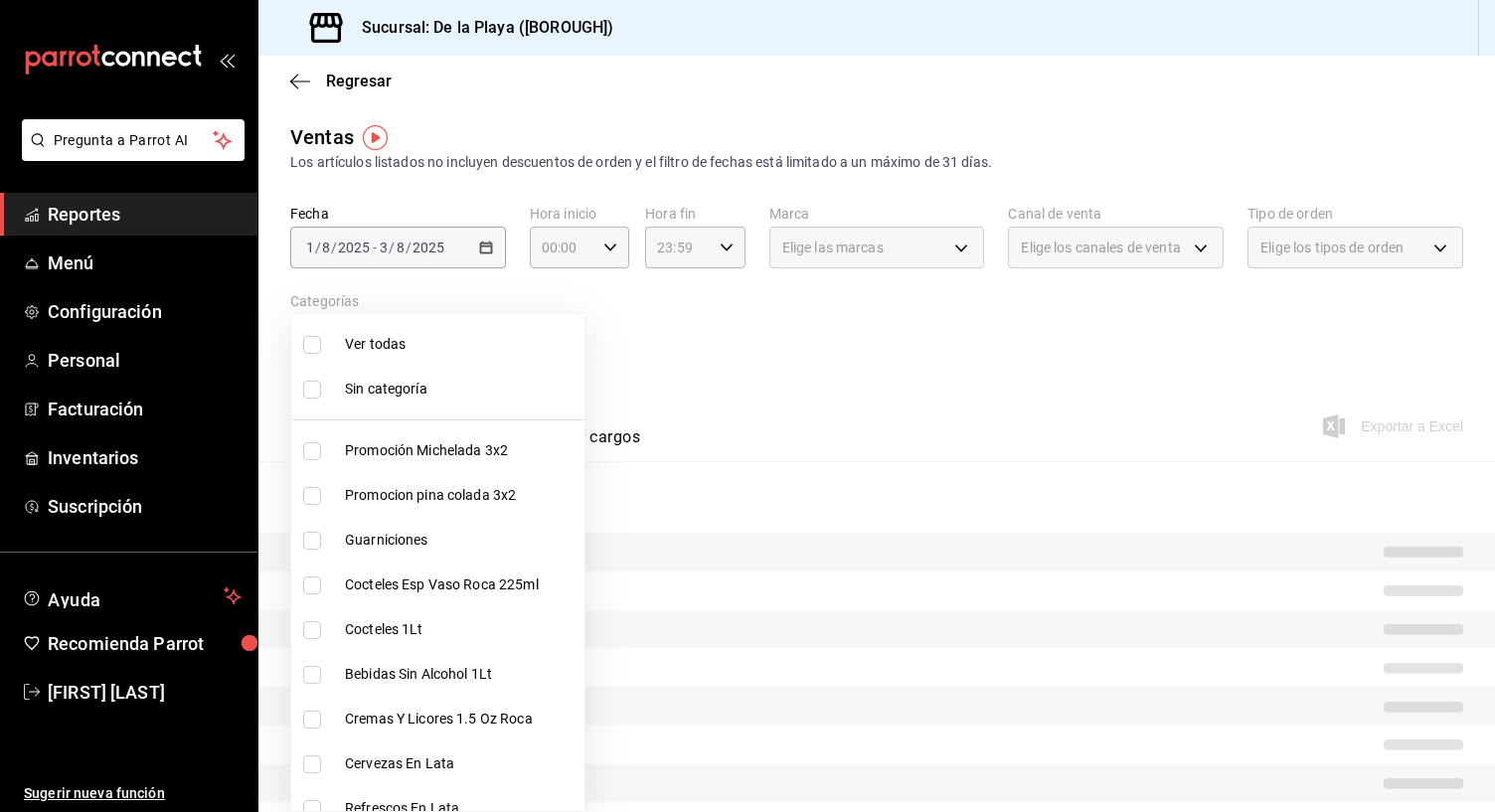 checkbox on "false" 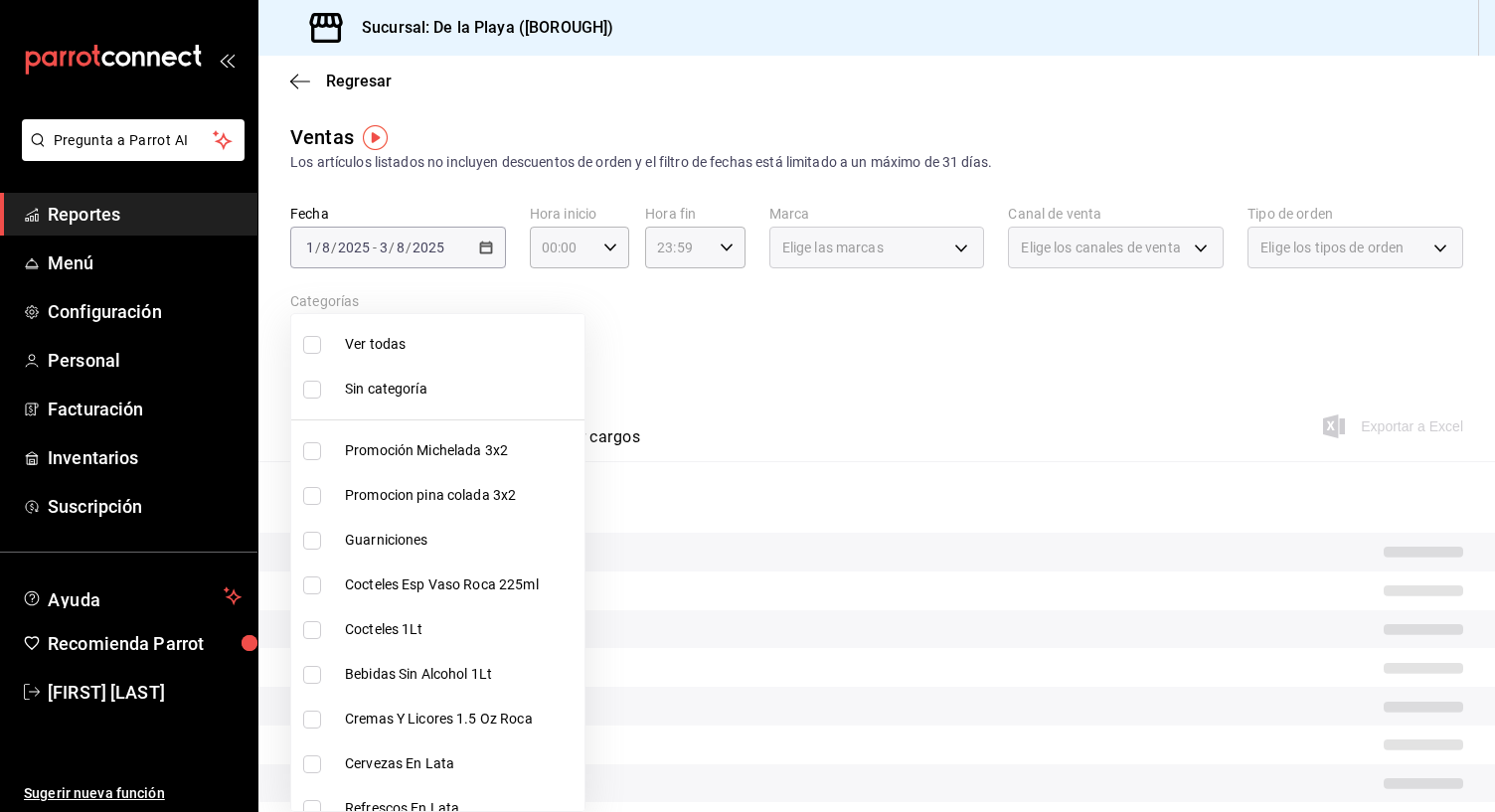 checkbox on "false" 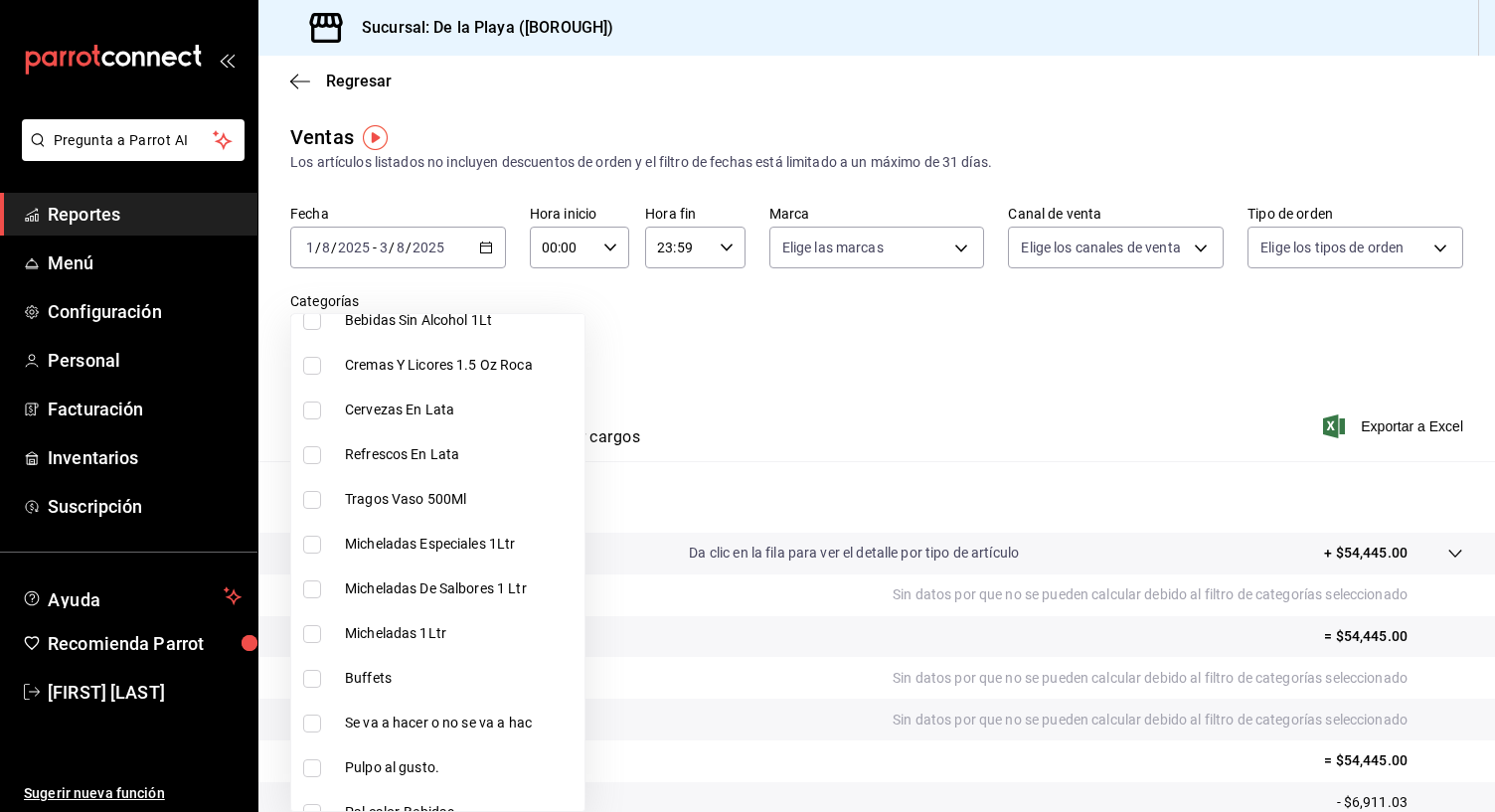 scroll, scrollTop: 513, scrollLeft: 0, axis: vertical 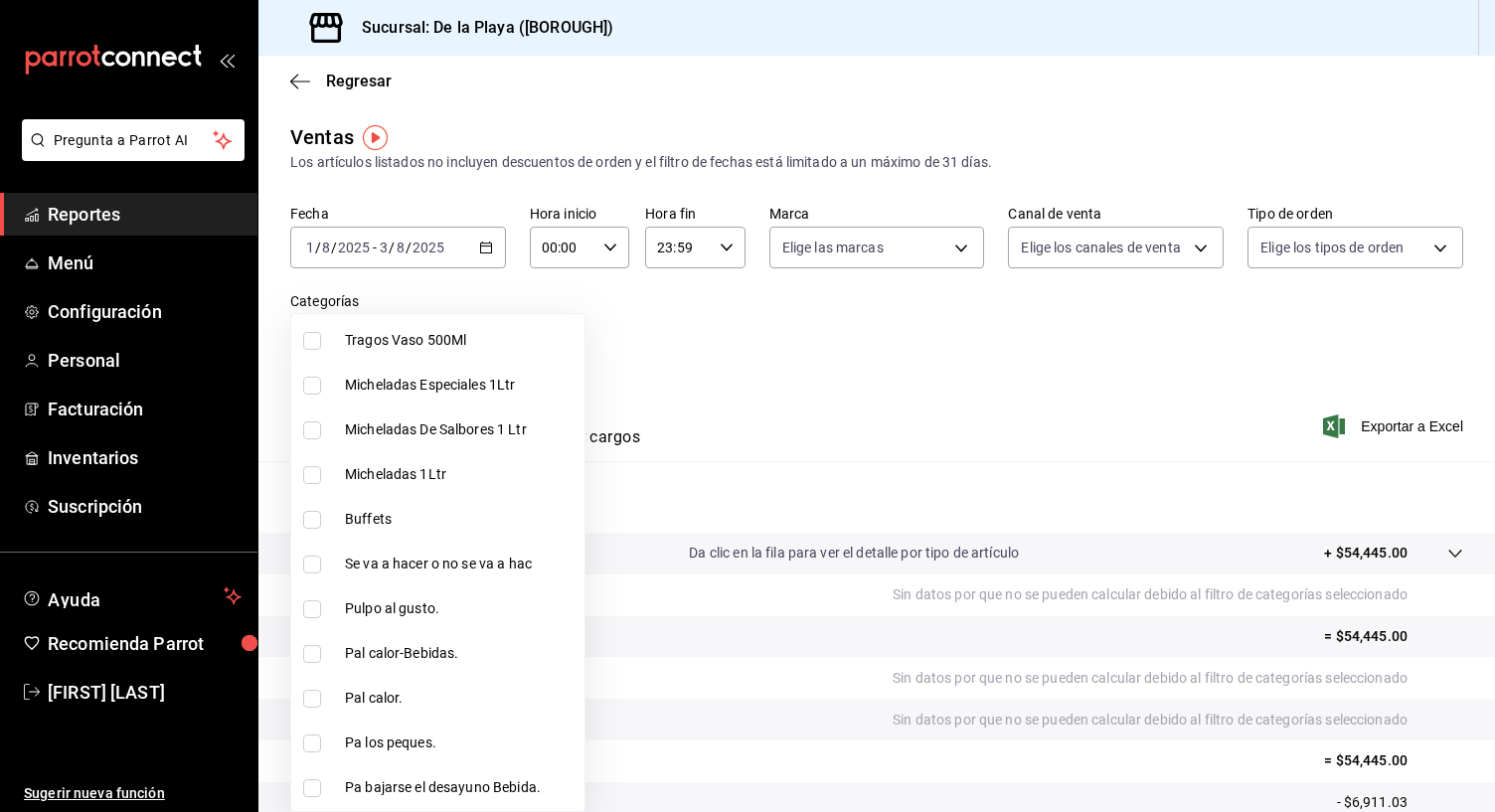 click at bounding box center (312, 520) 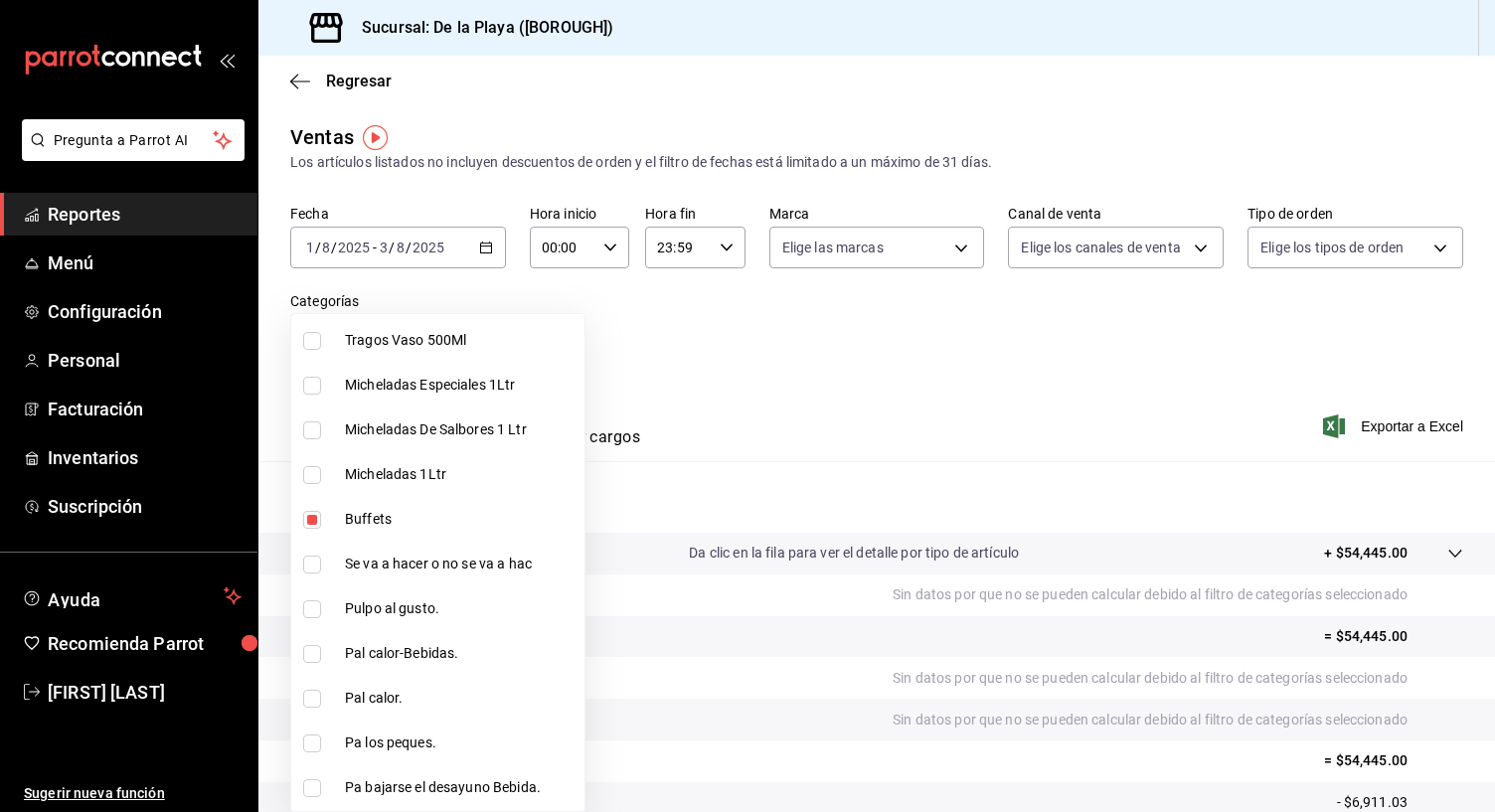 type on "a6ccece2-b5e1-4d3d-ae72-43ec26be992e" 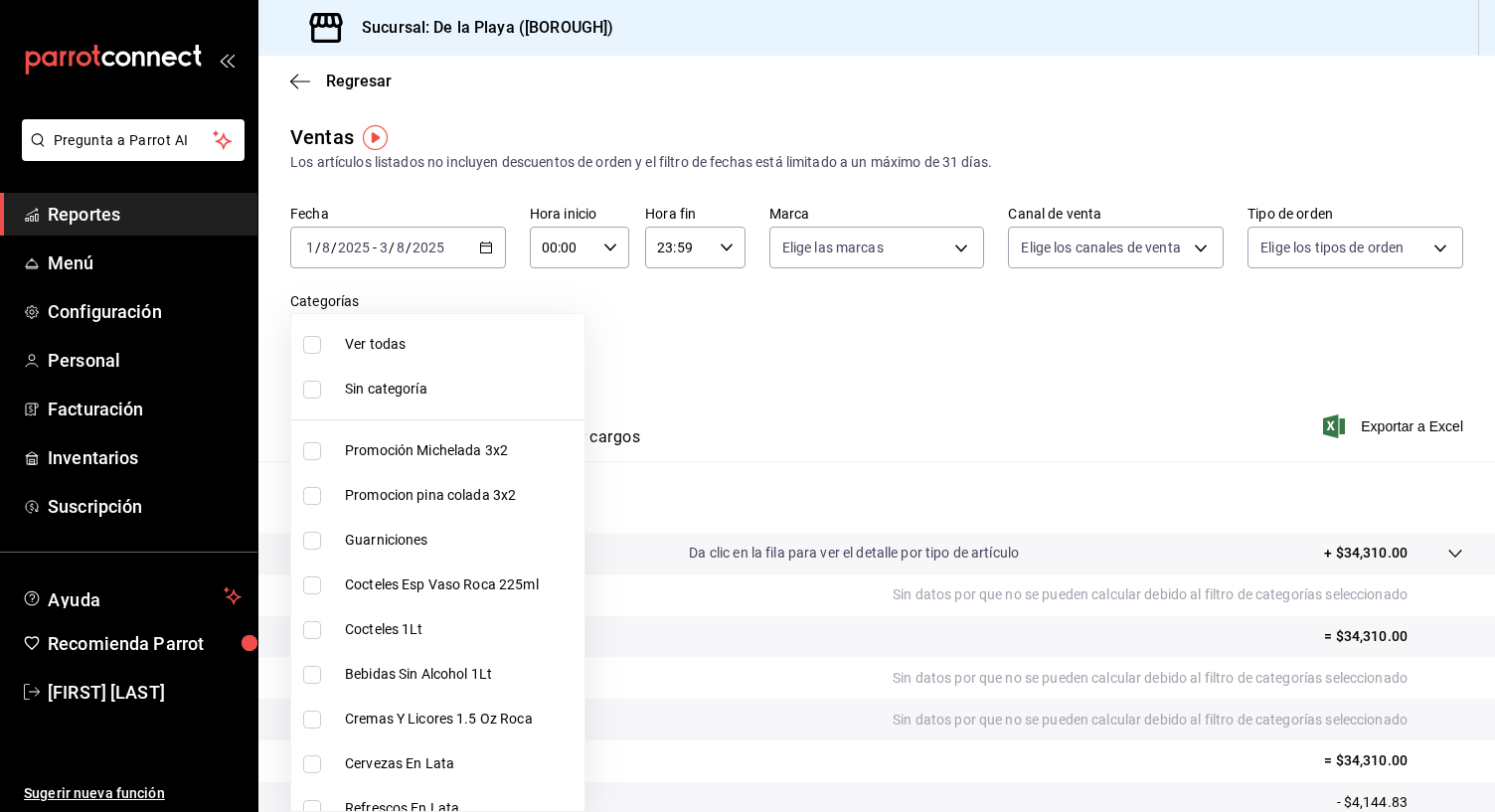 scroll, scrollTop: 0, scrollLeft: 0, axis: both 